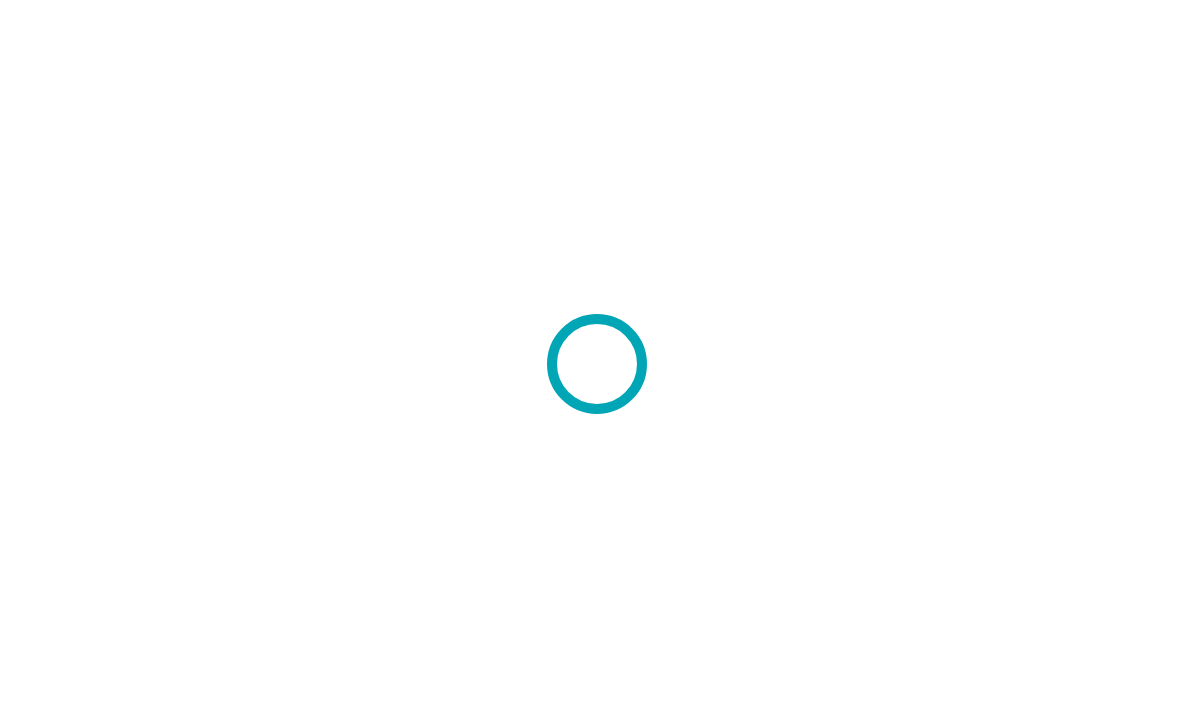 scroll, scrollTop: 0, scrollLeft: 0, axis: both 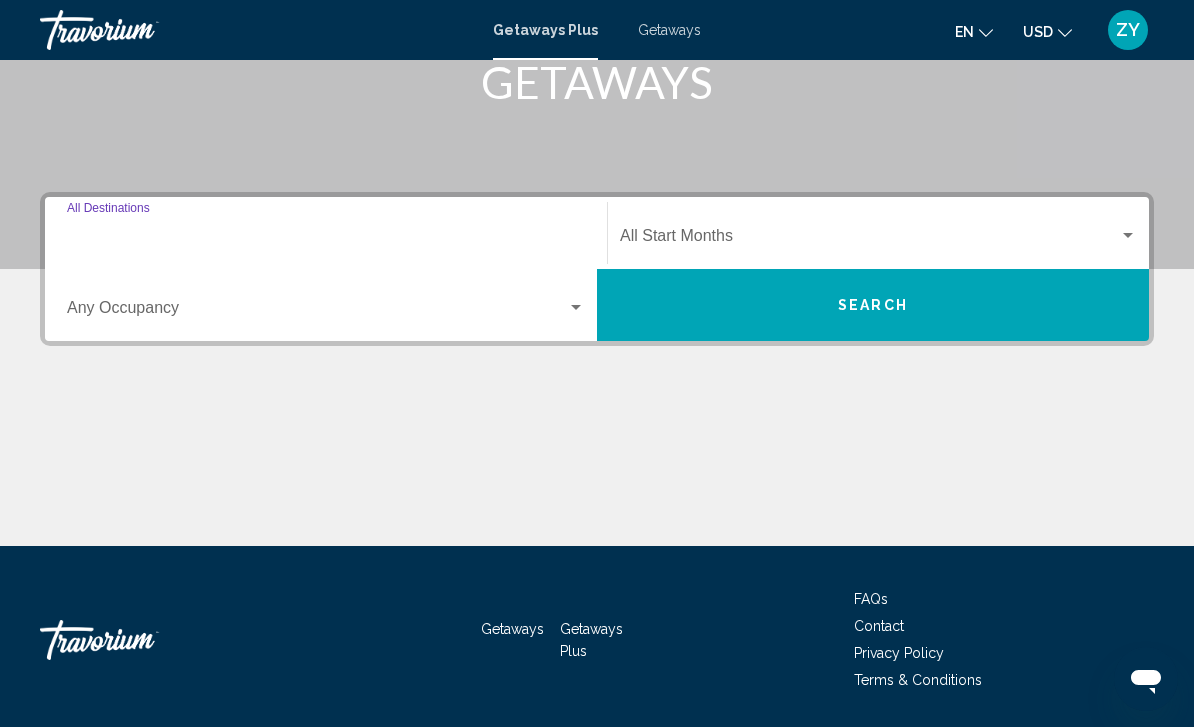 click on "Destination All Destinations" at bounding box center (326, 240) 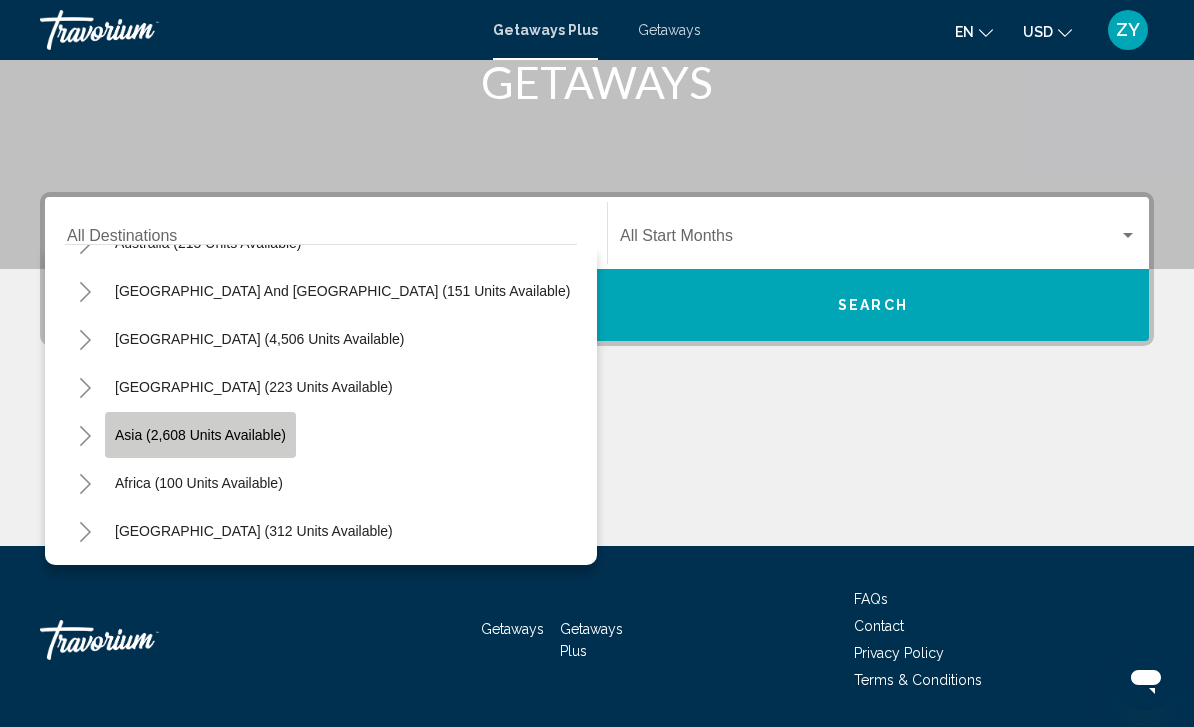 scroll, scrollTop: 324, scrollLeft: 0, axis: vertical 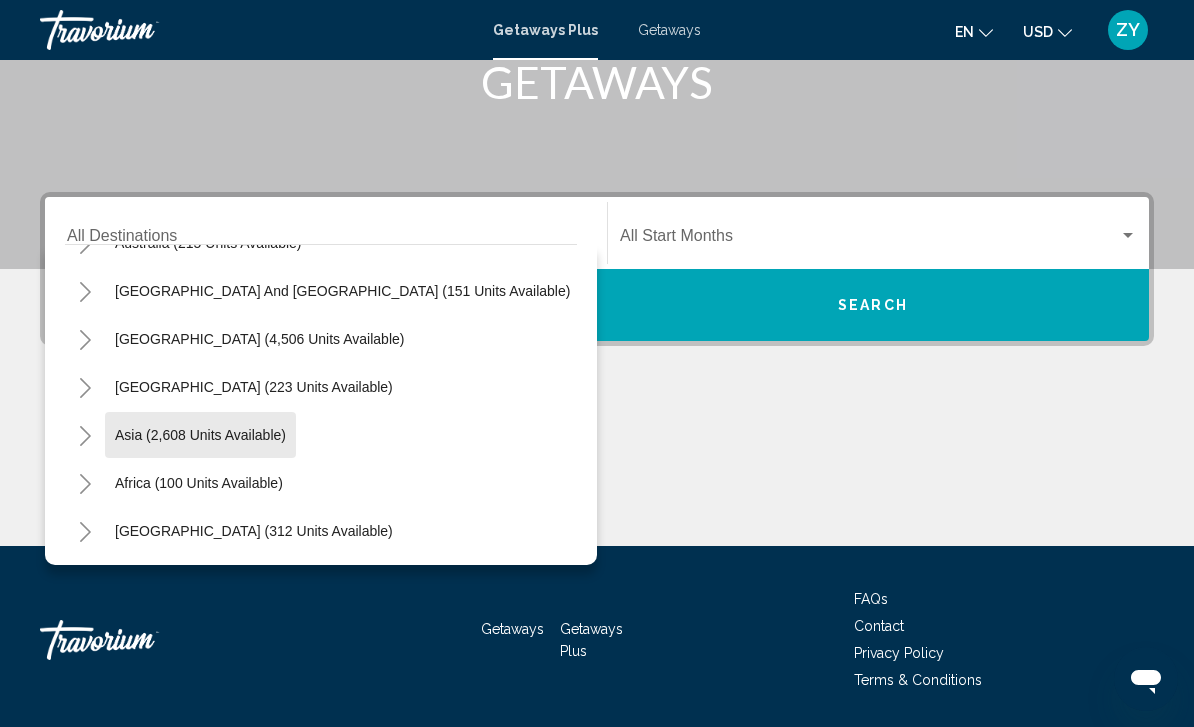 click on "Asia (2,608 units available)" at bounding box center [199, 483] 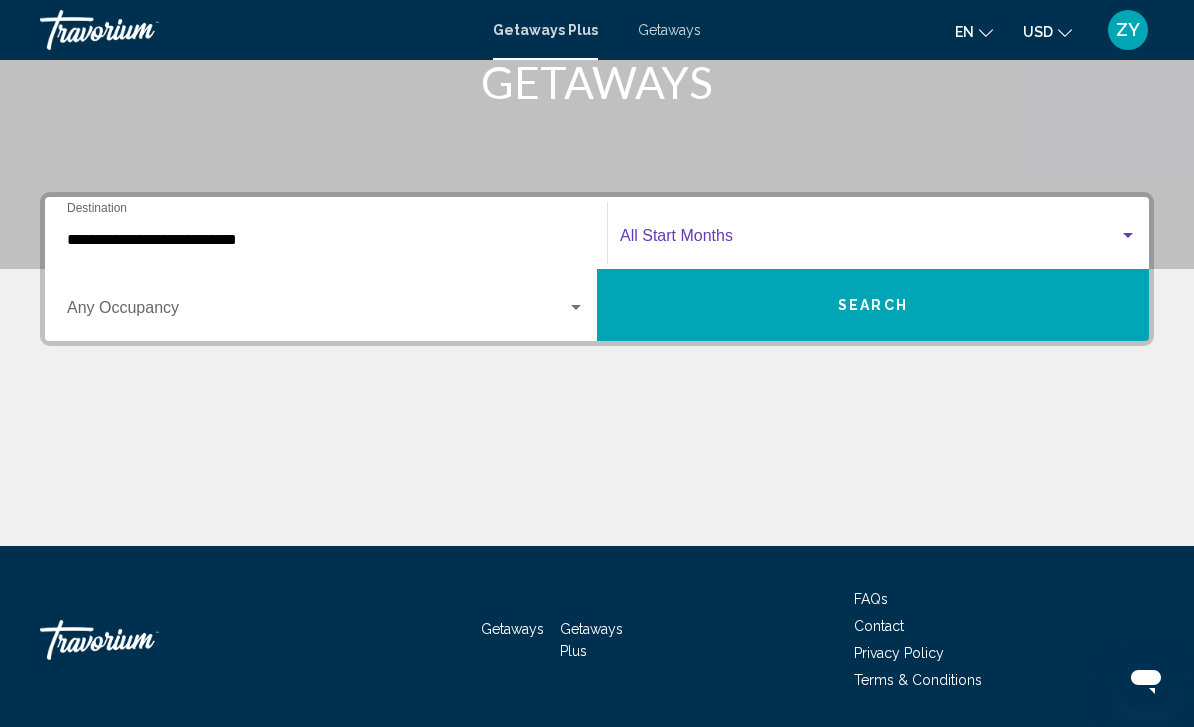 click at bounding box center (869, 240) 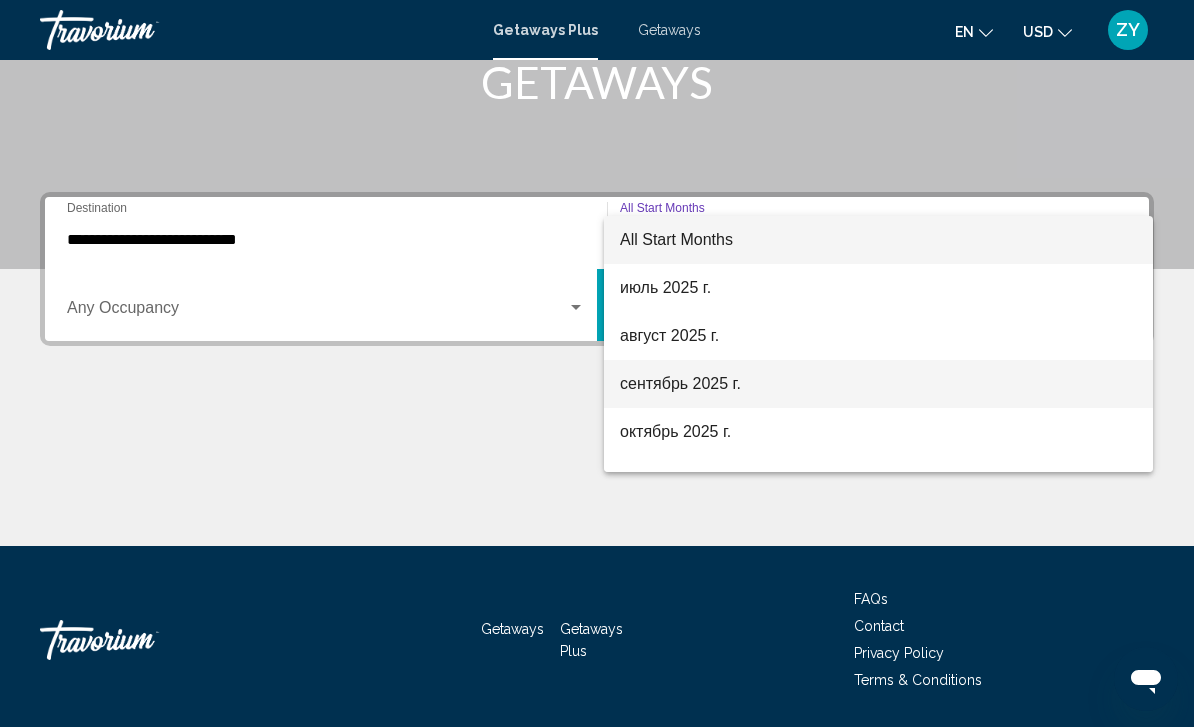 click on "сентябрь 2025 г." at bounding box center [878, 384] 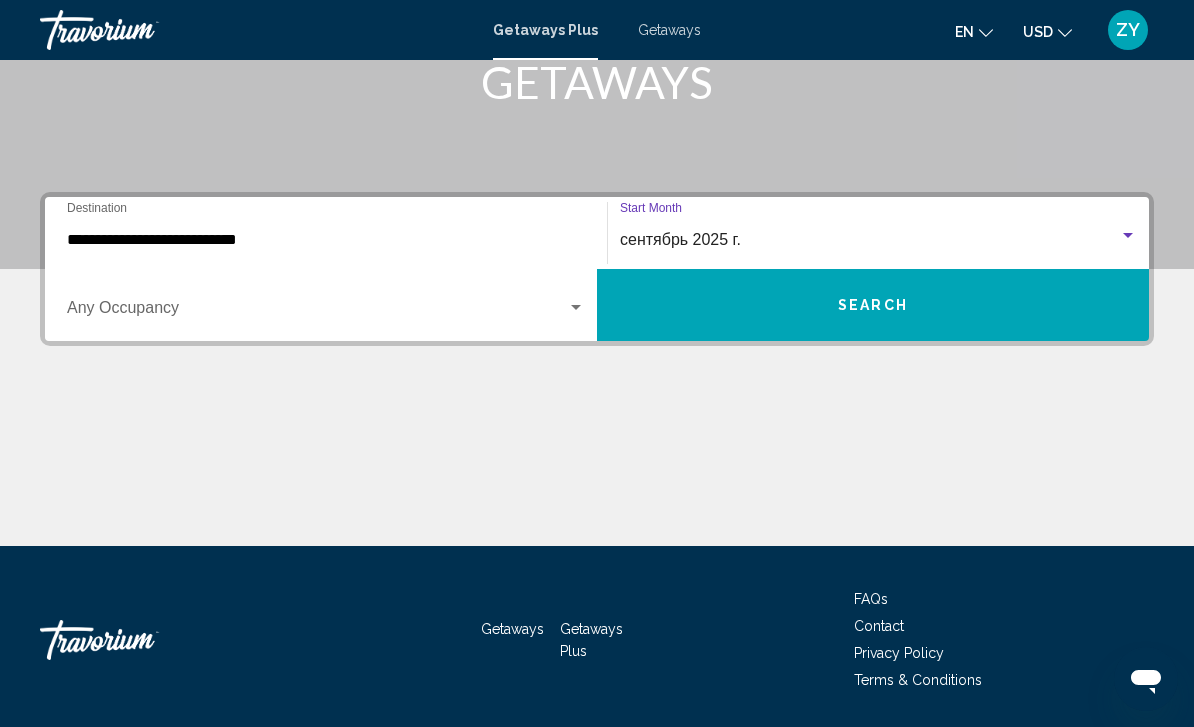click at bounding box center [317, 312] 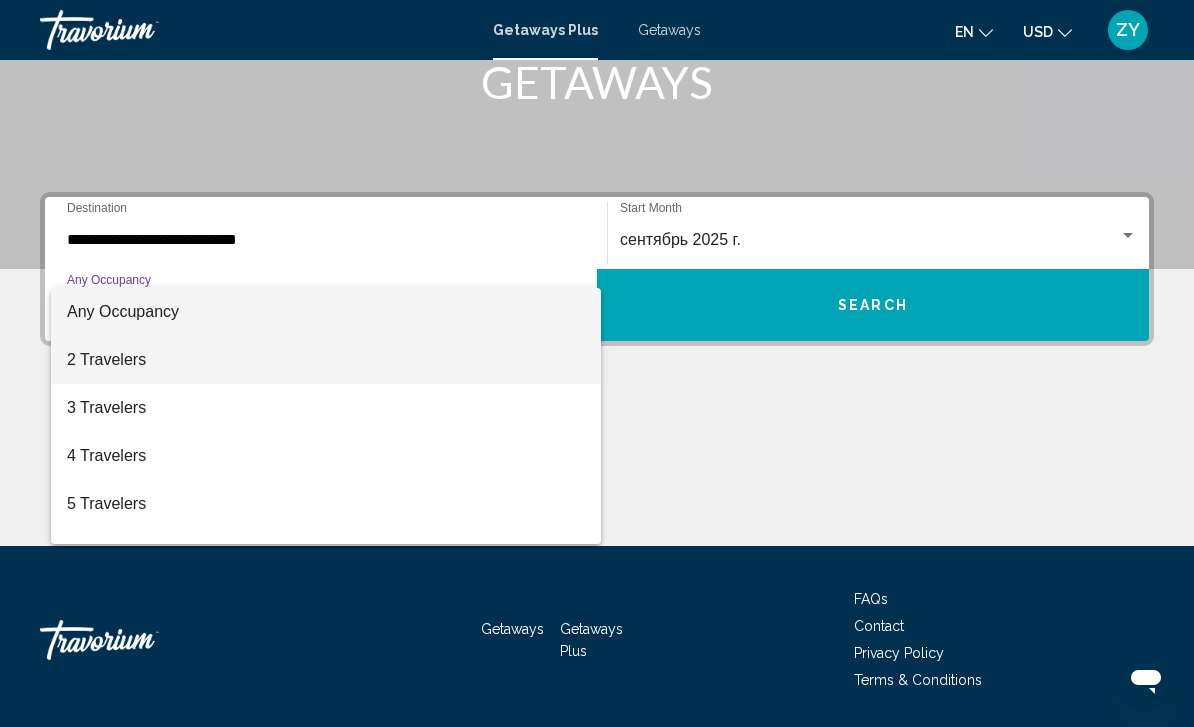click on "2 Travelers" at bounding box center [326, 360] 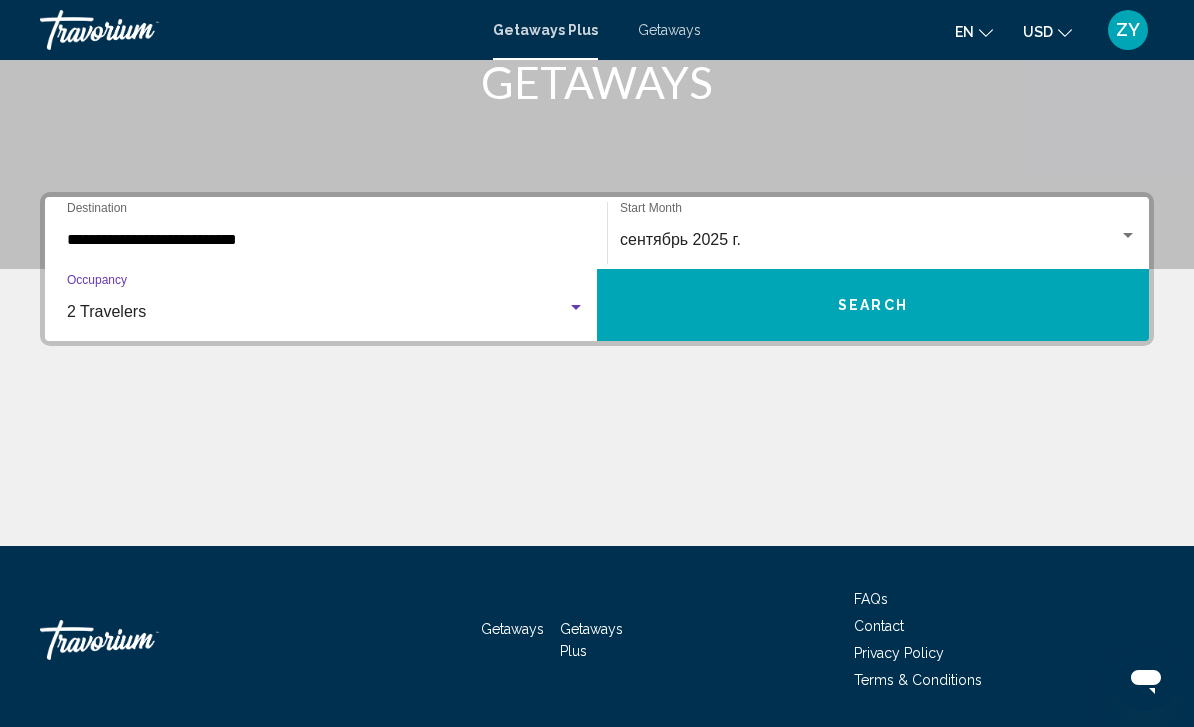click on "Search" at bounding box center (873, 305) 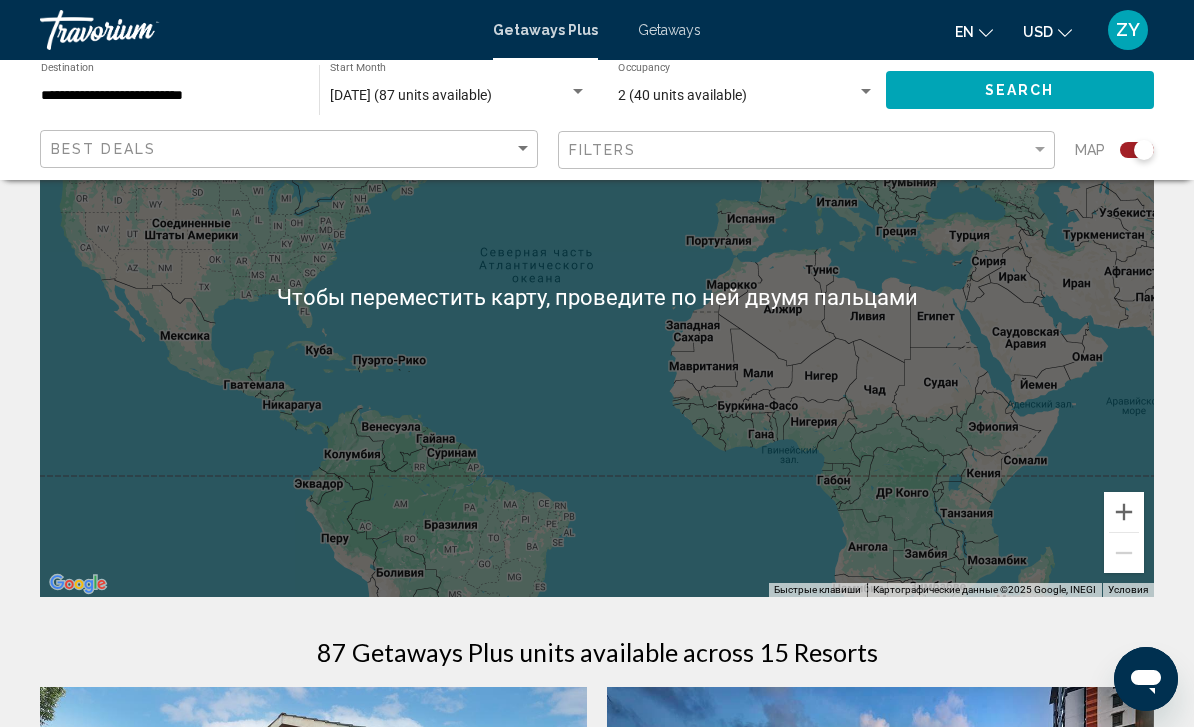 scroll, scrollTop: 194, scrollLeft: 0, axis: vertical 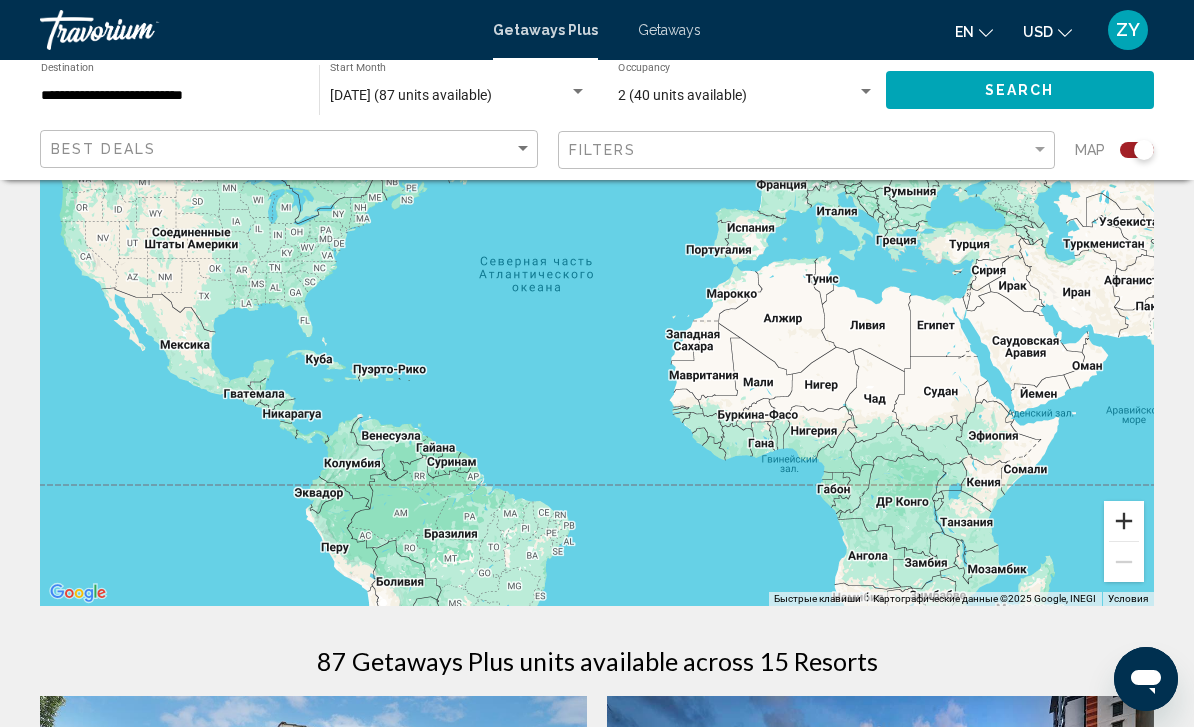click at bounding box center (1124, 521) 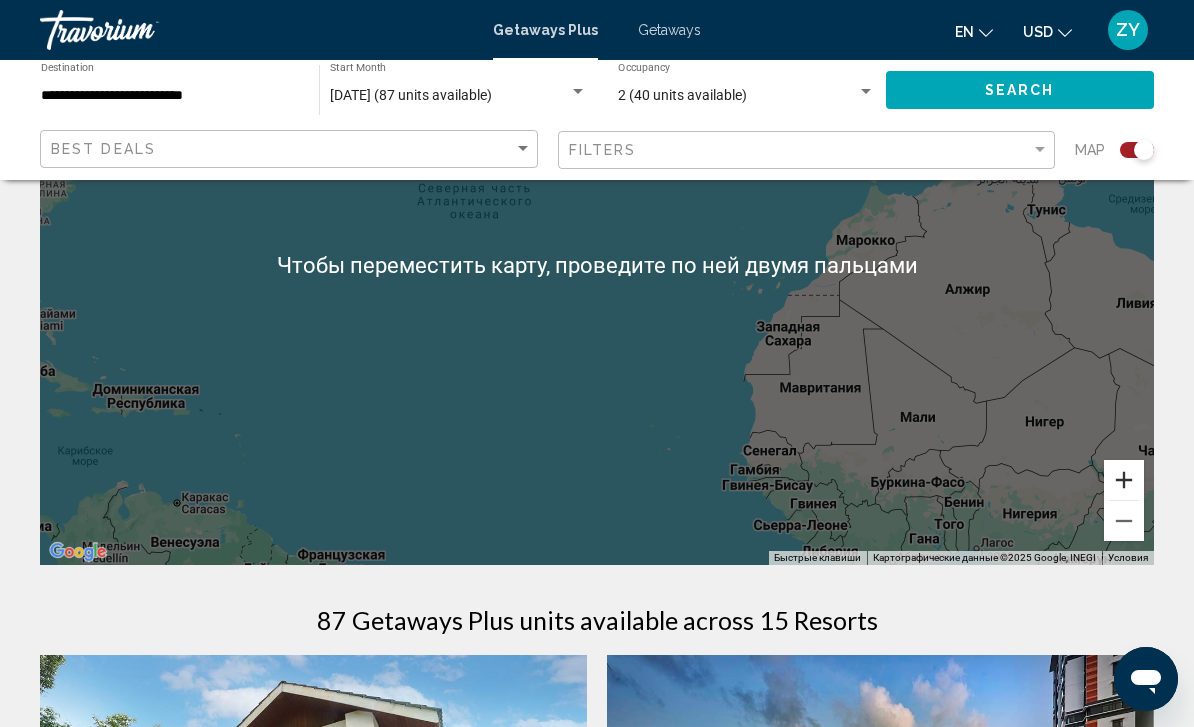 scroll, scrollTop: 87, scrollLeft: 0, axis: vertical 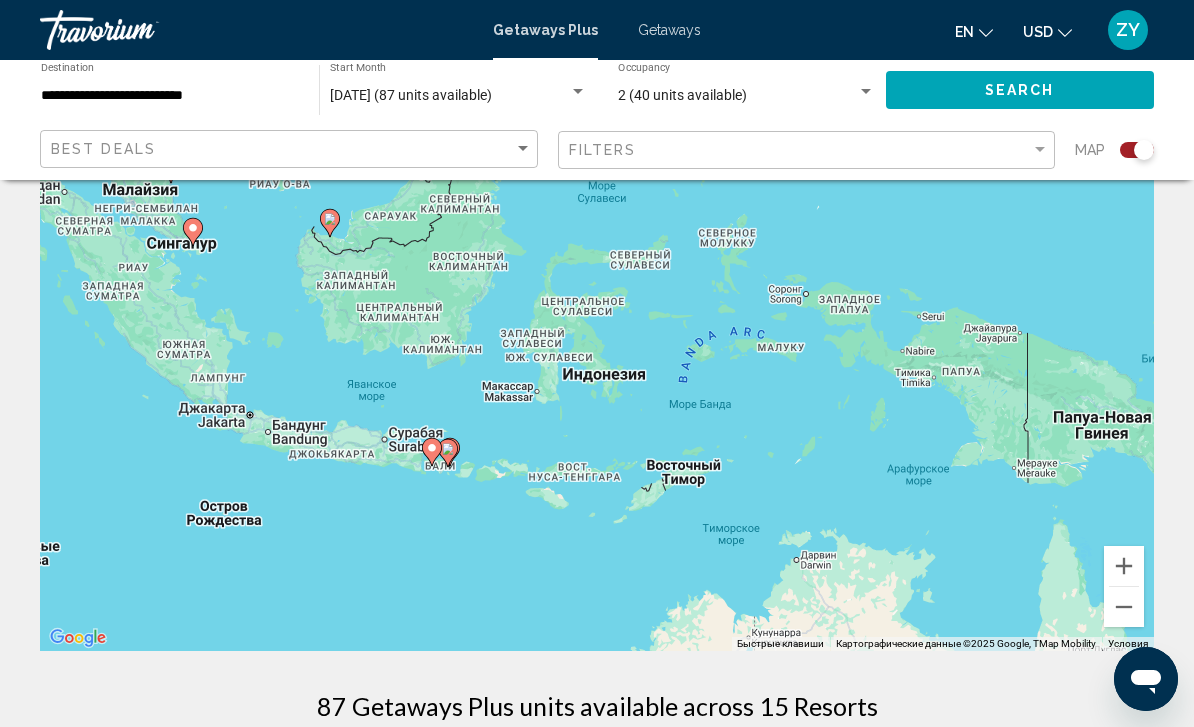 click on "Для навигации используйте клавиши со стрелками. Чтобы активировать перетаскивание с помощью клавиатуры, нажмите Alt + Ввод. После этого перемещайте маркер, используя клавиши со стрелками. Чтобы завершить перетаскивание, нажмите клавишу Ввод. Чтобы отменить действие, нажмите клавишу Esc." at bounding box center [597, 351] 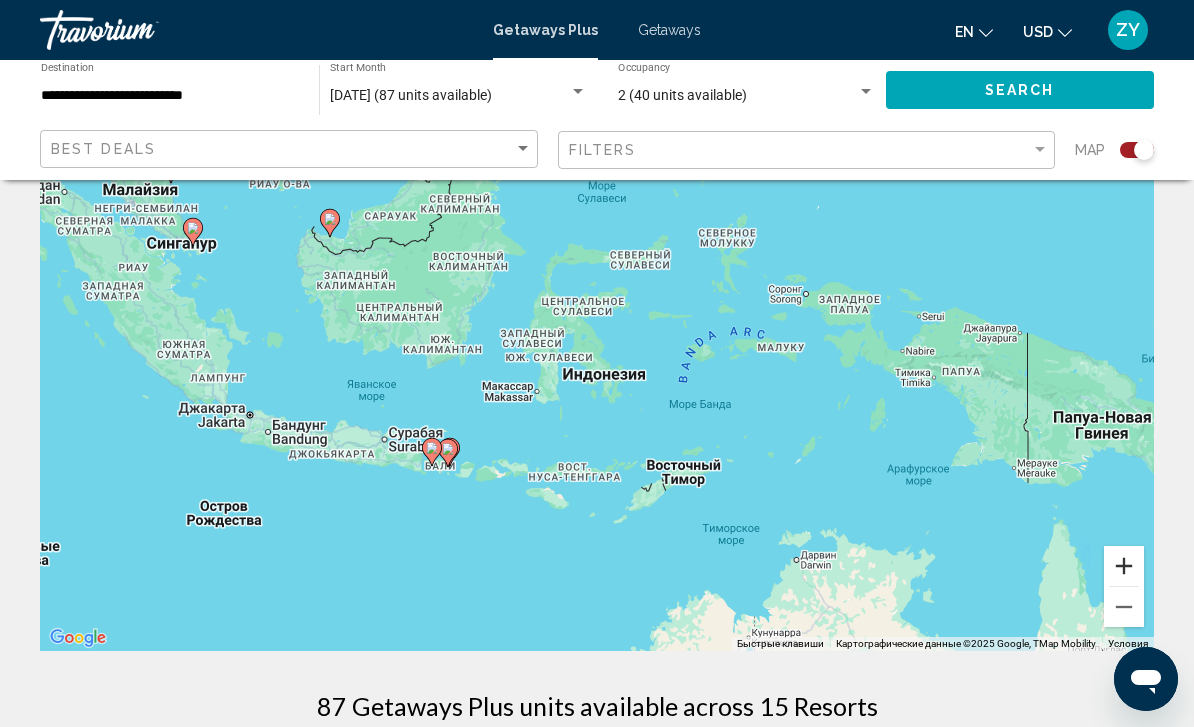 click at bounding box center [1124, 566] 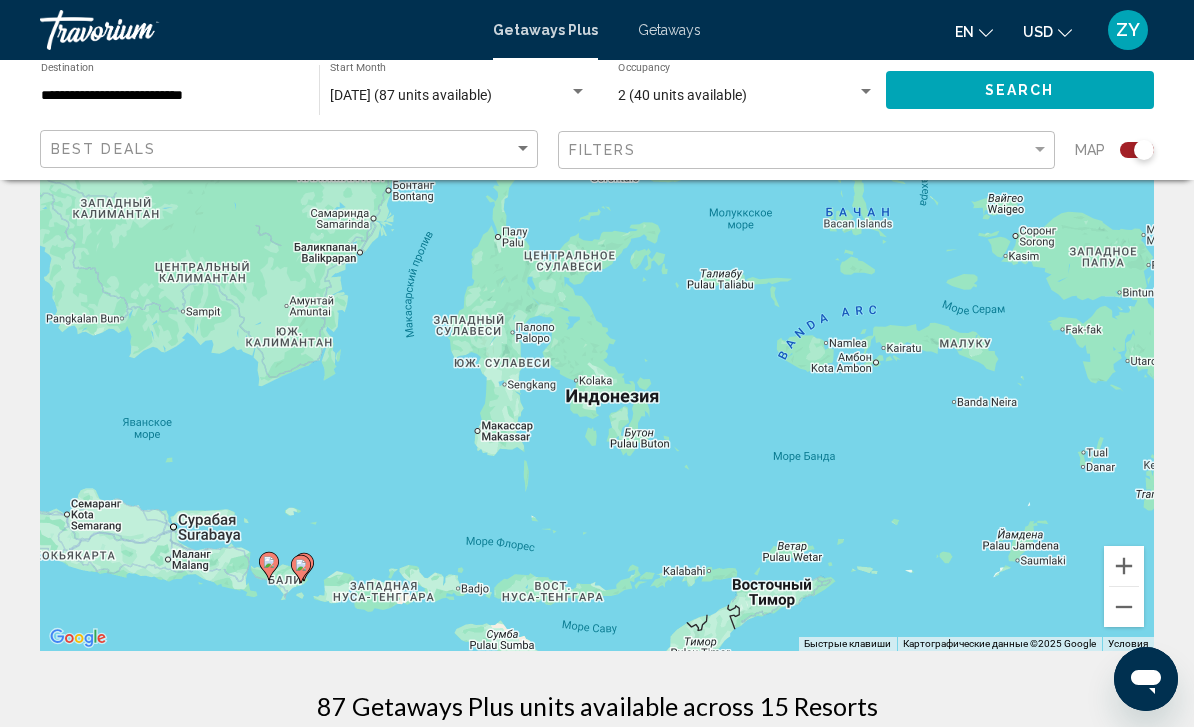 click 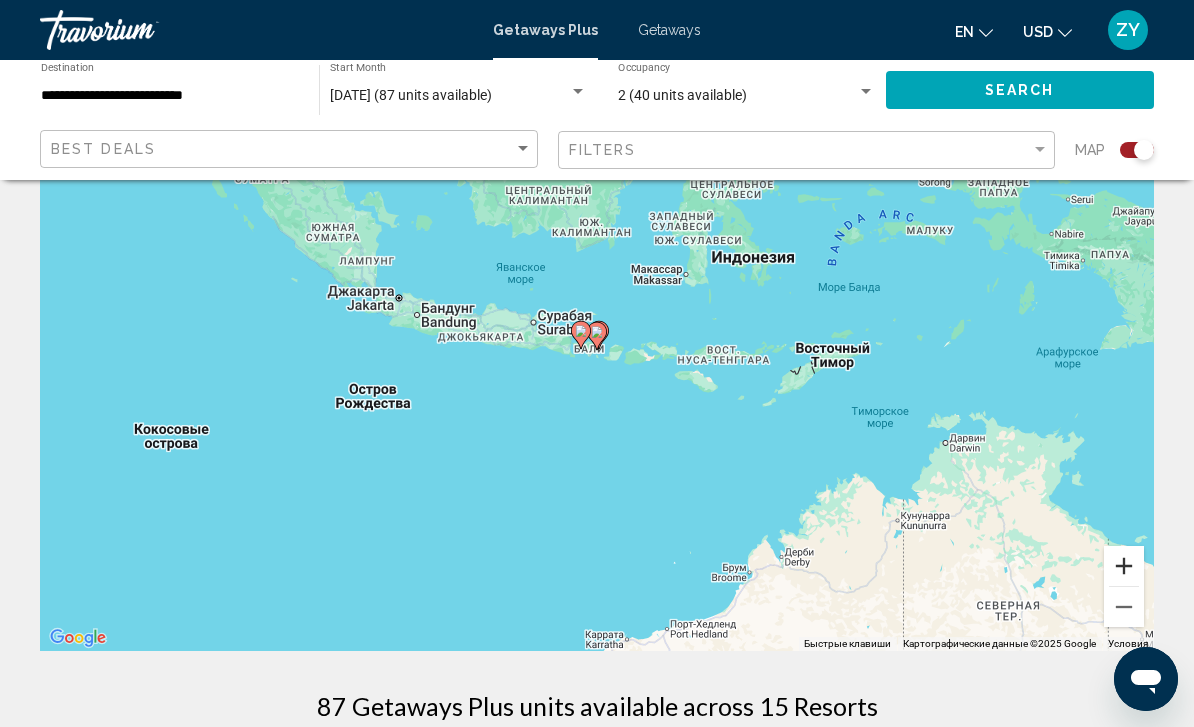 click at bounding box center [1124, 566] 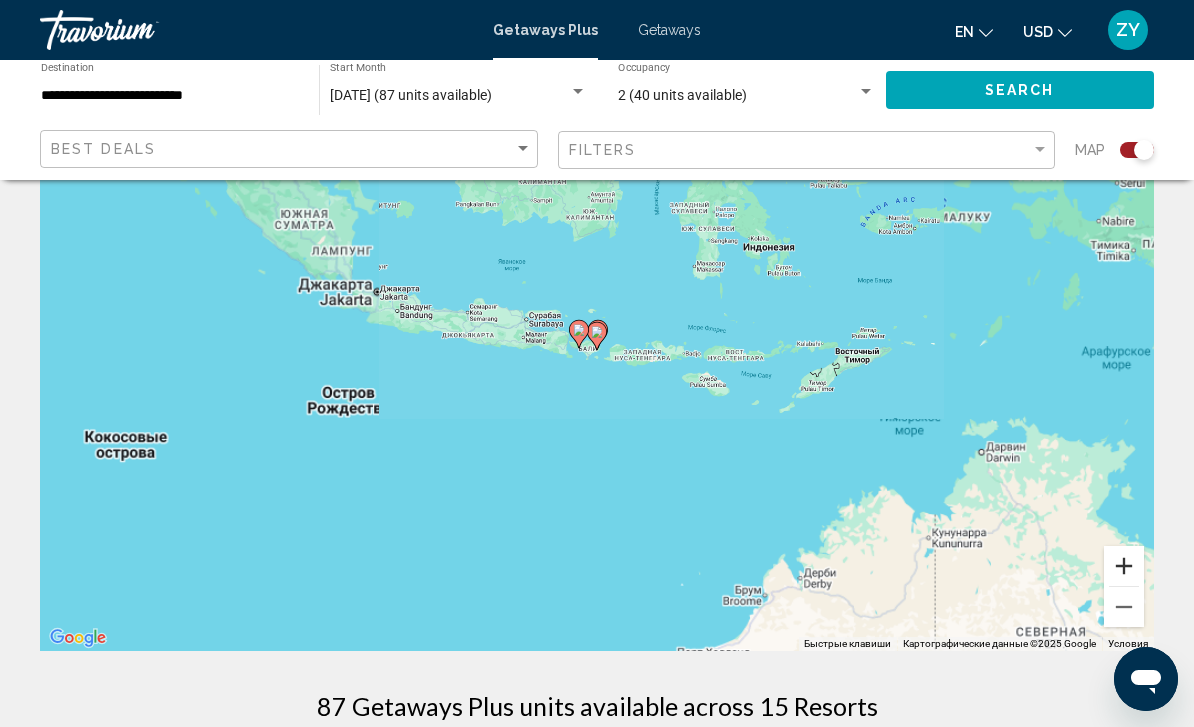 click at bounding box center (1124, 566) 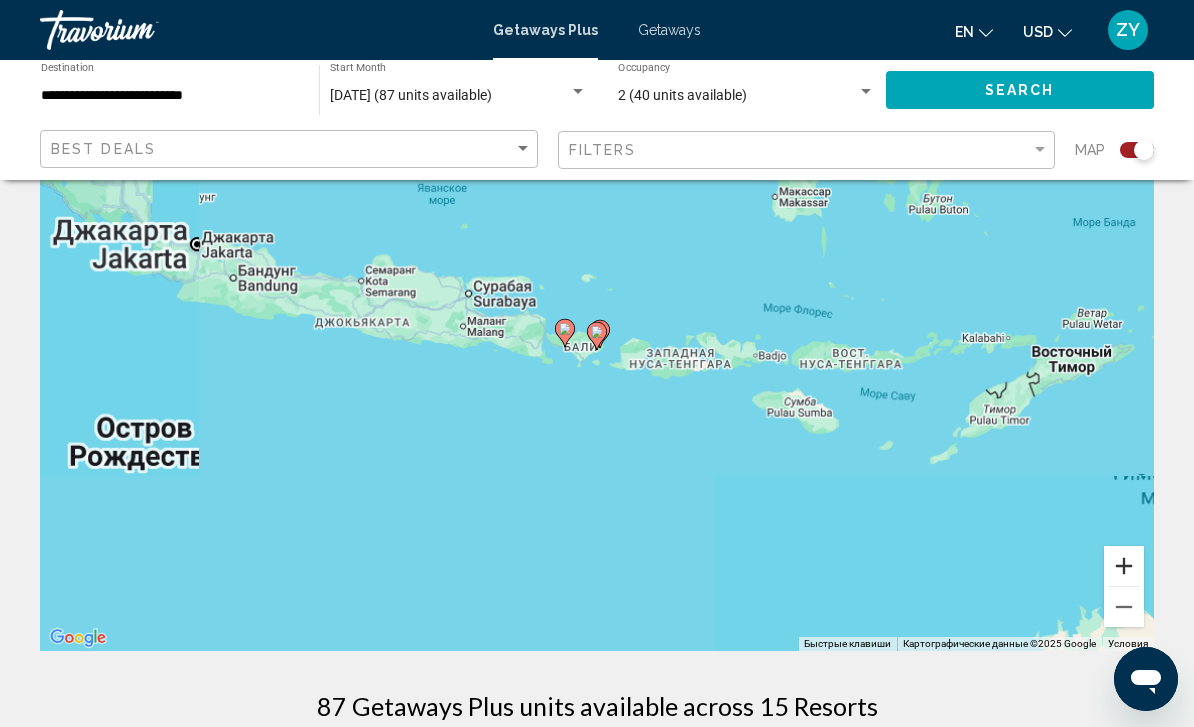 click at bounding box center [1124, 566] 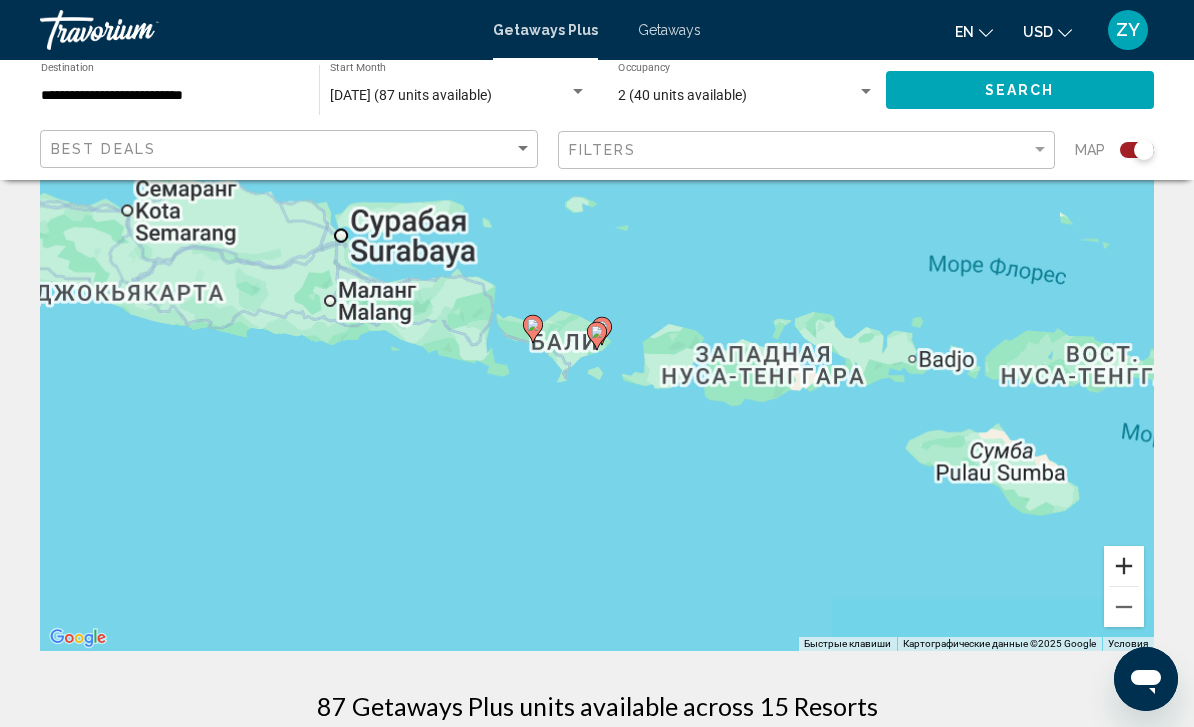 click at bounding box center (1124, 566) 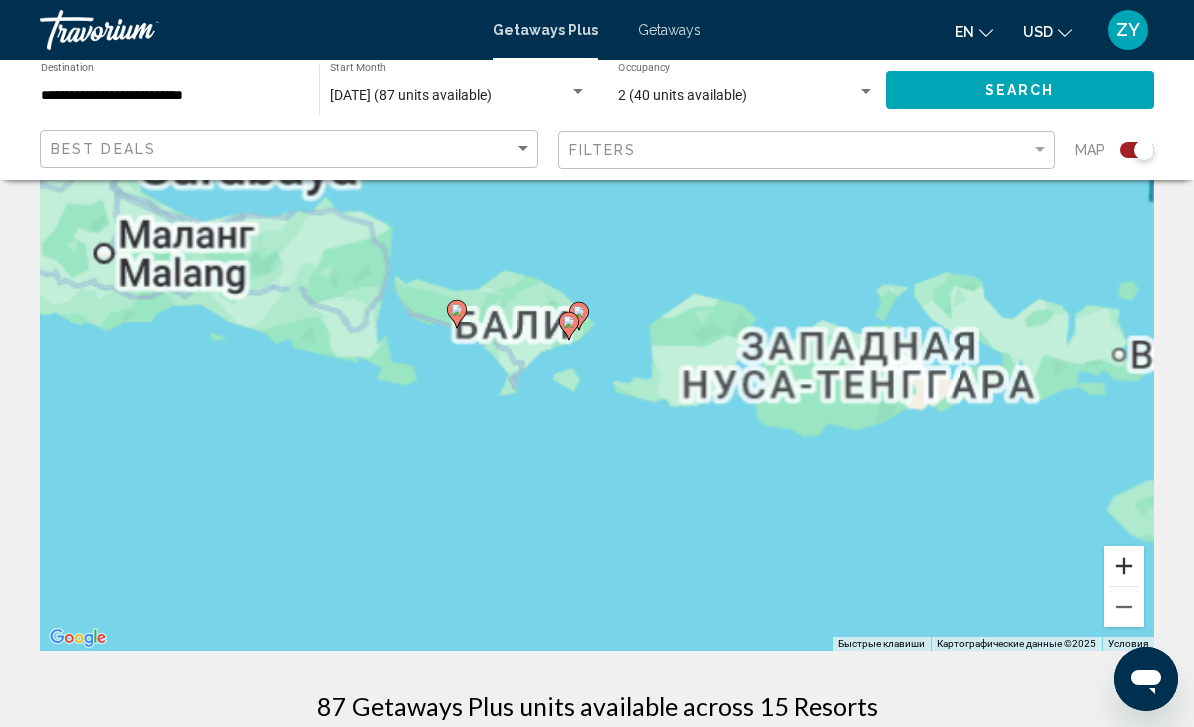 click at bounding box center [1124, 566] 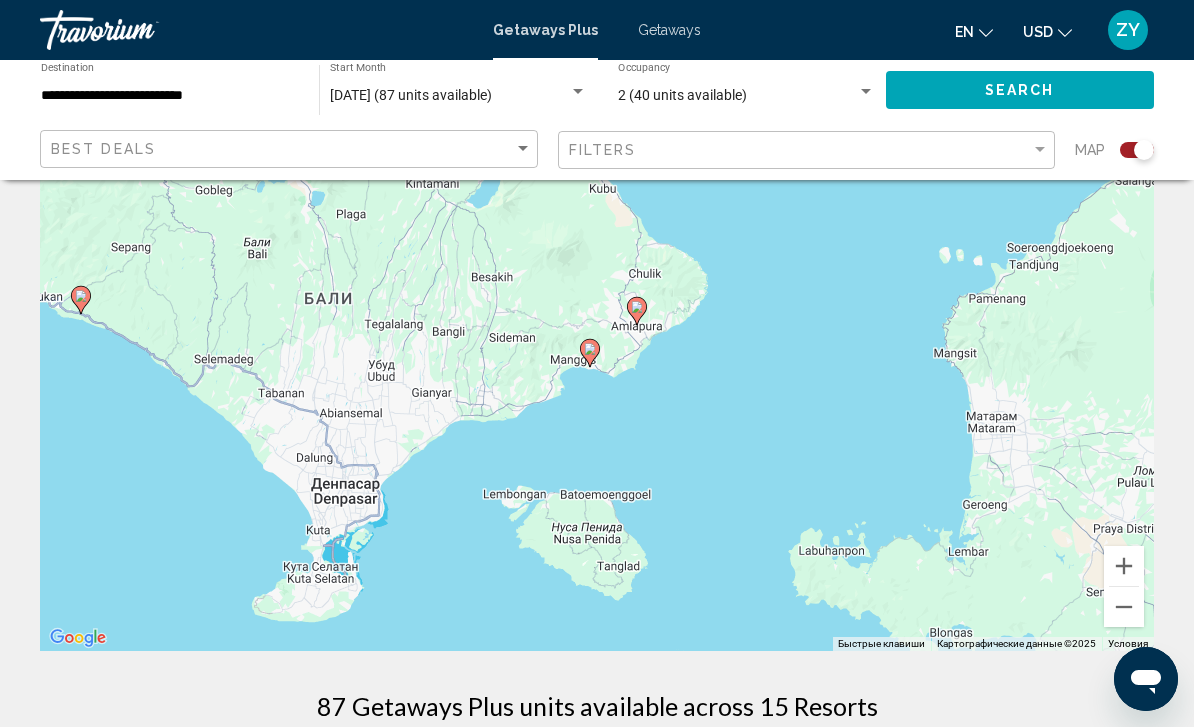 click 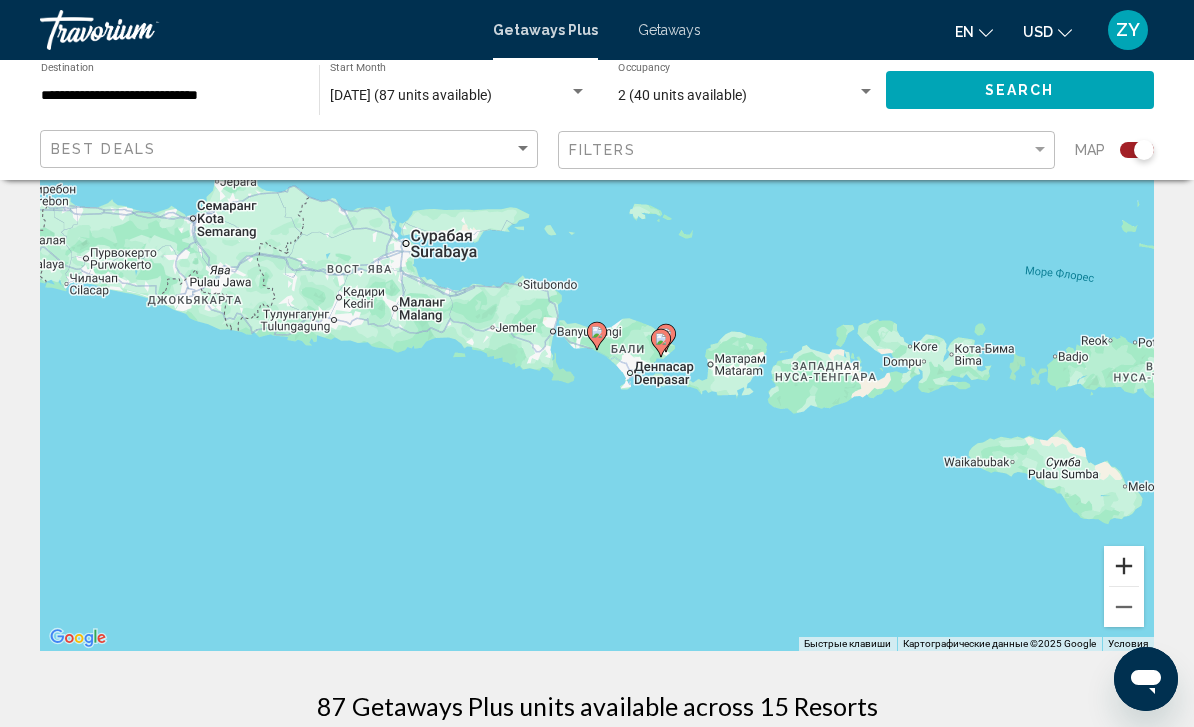 click at bounding box center (1124, 566) 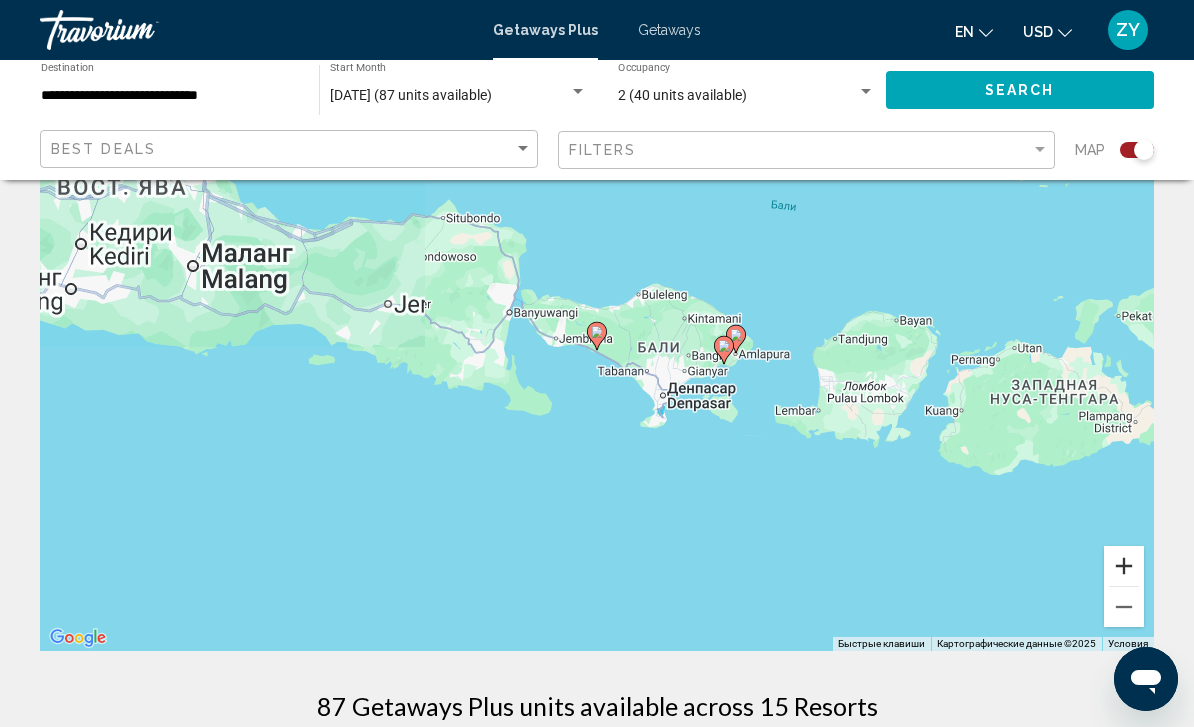 click at bounding box center [1124, 566] 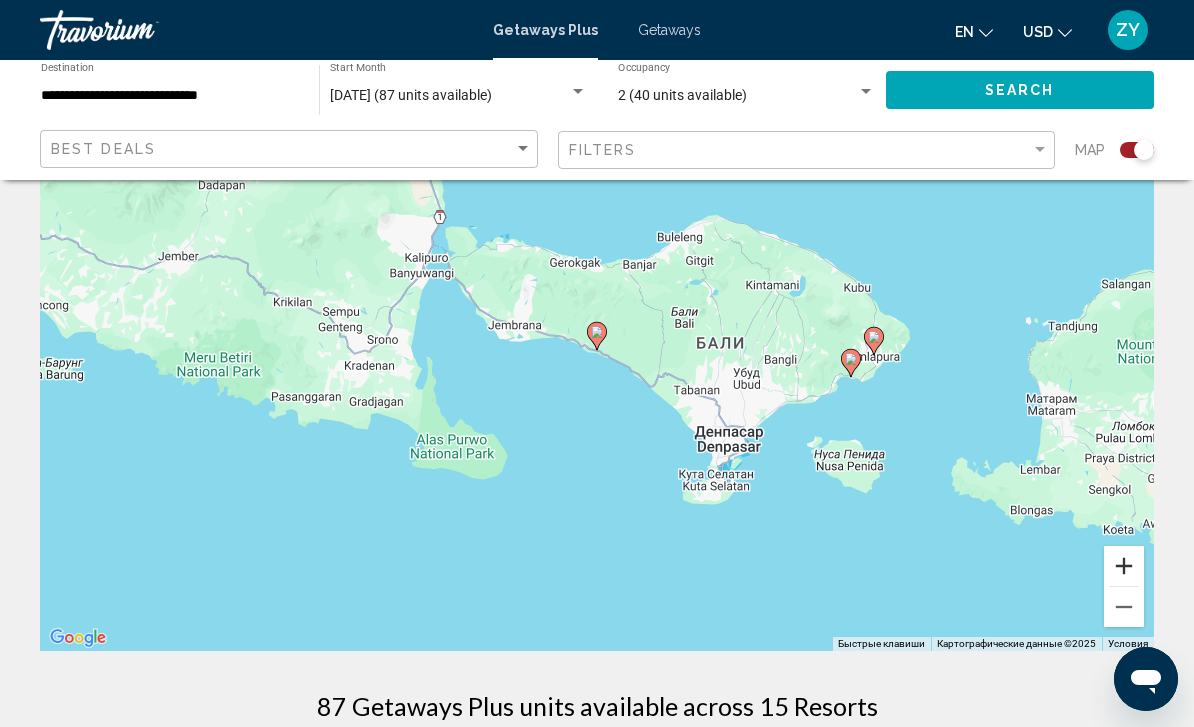 click at bounding box center [1124, 566] 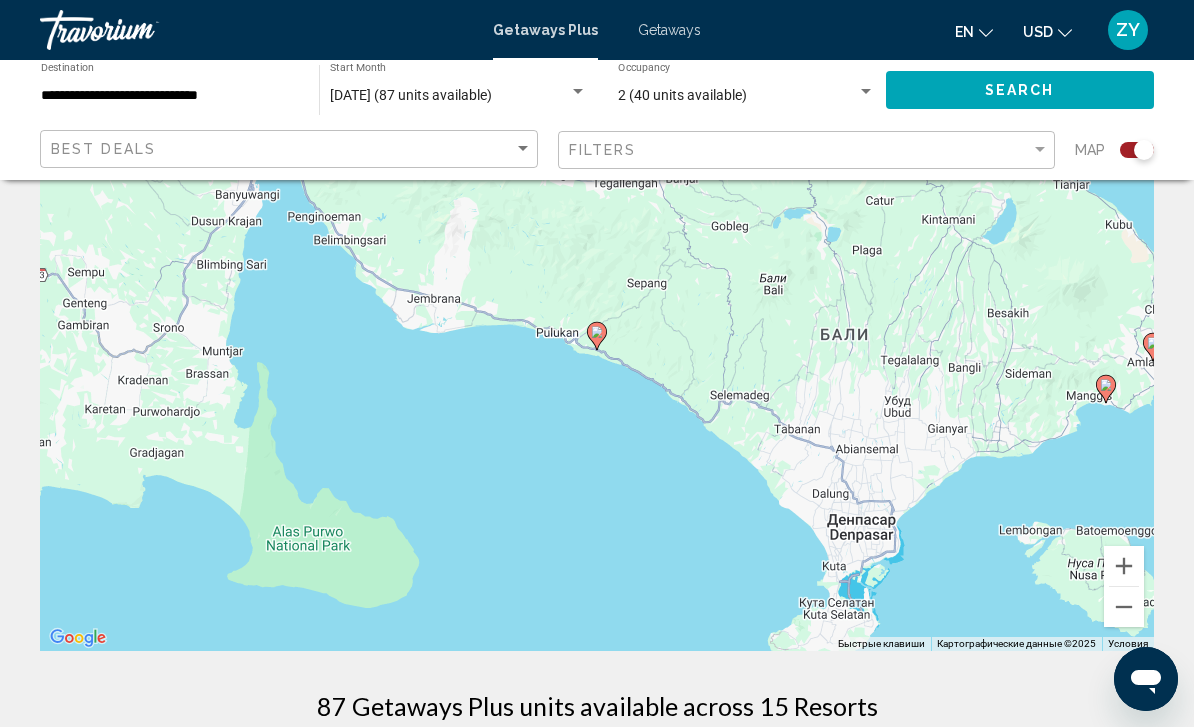 click 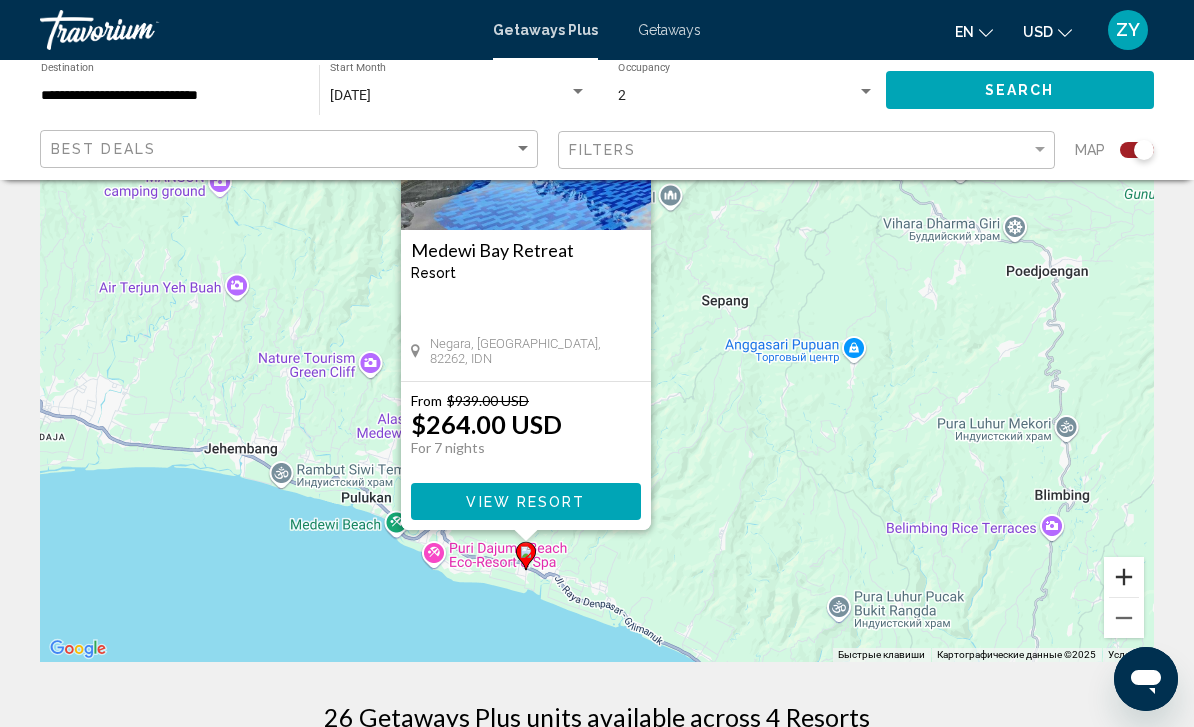 scroll, scrollTop: 142, scrollLeft: 0, axis: vertical 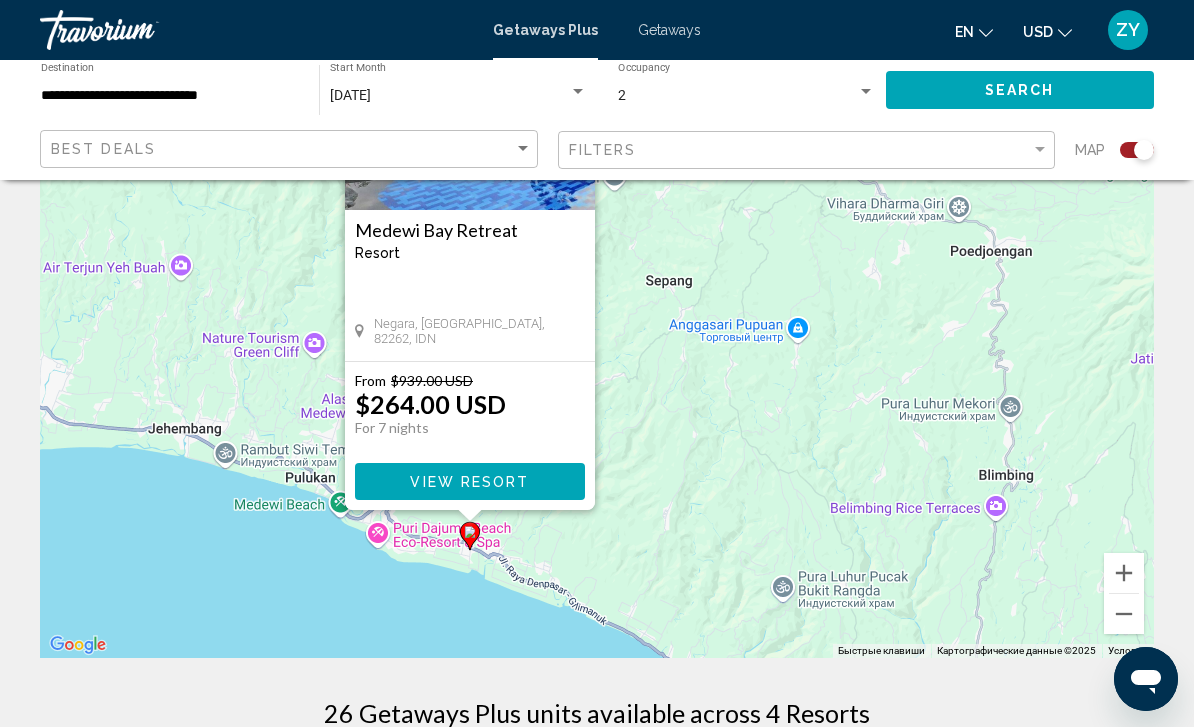 drag, startPoint x: 980, startPoint y: 544, endPoint x: 837, endPoint y: 527, distance: 144.00694 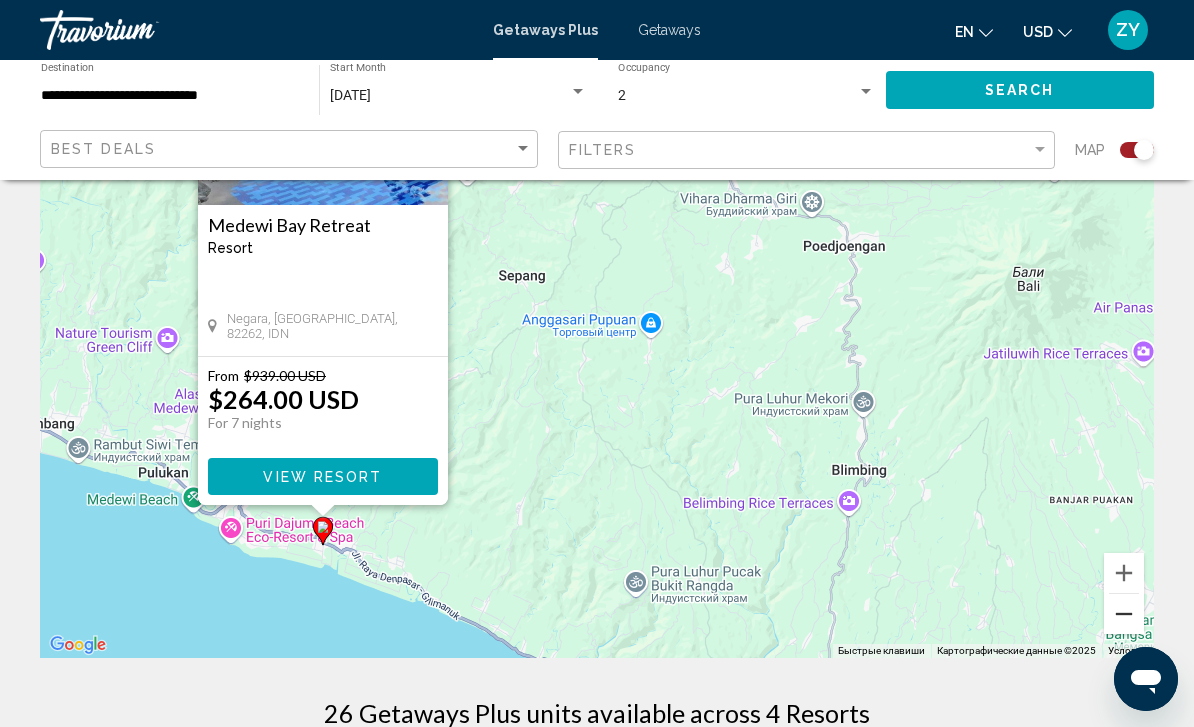 click at bounding box center [1124, 614] 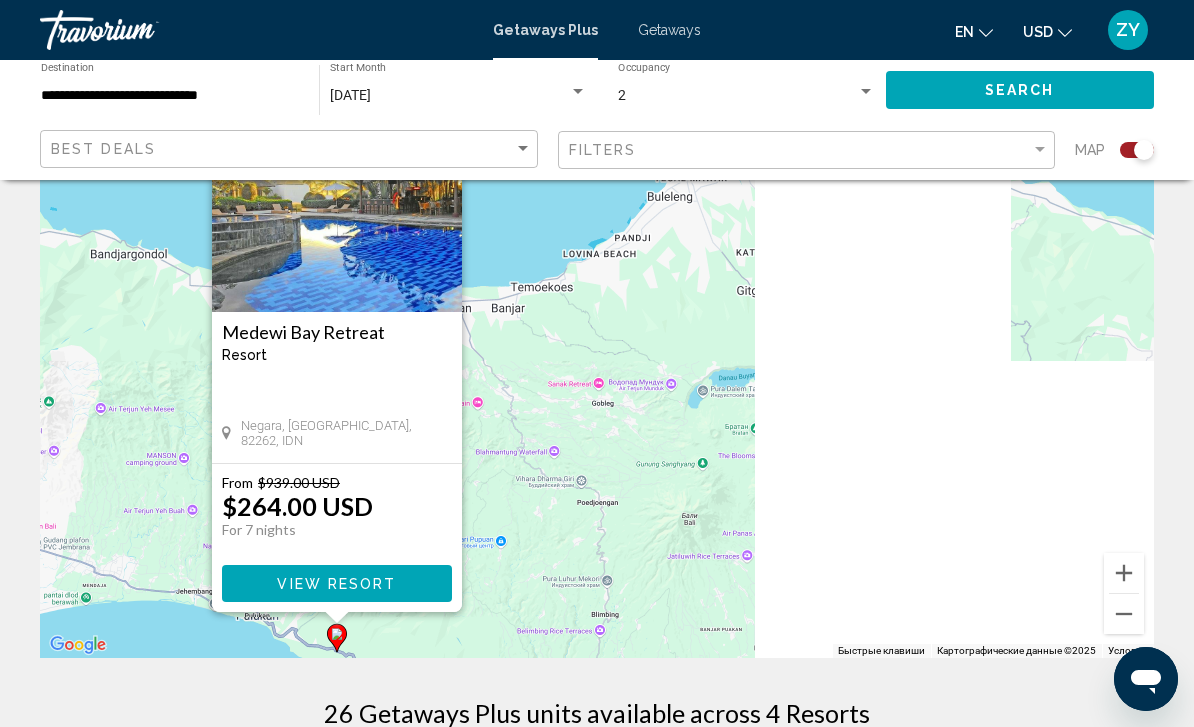 drag, startPoint x: 883, startPoint y: 363, endPoint x: 760, endPoint y: 565, distance: 236.50159 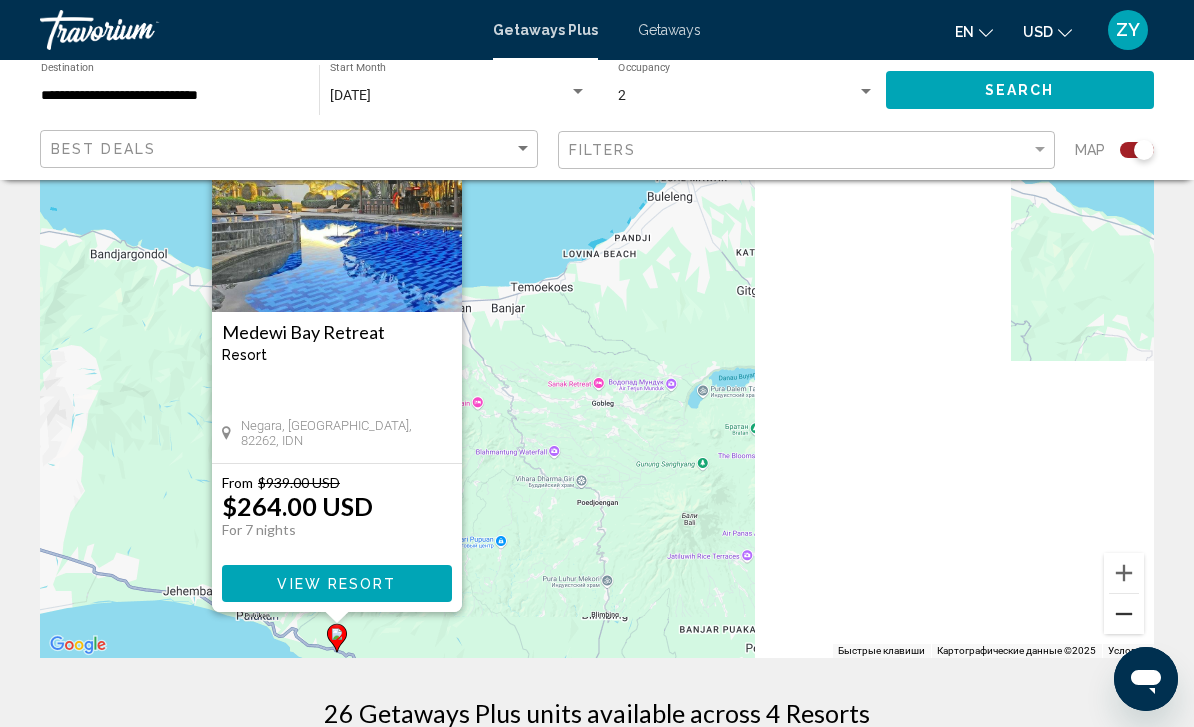 click at bounding box center [1124, 614] 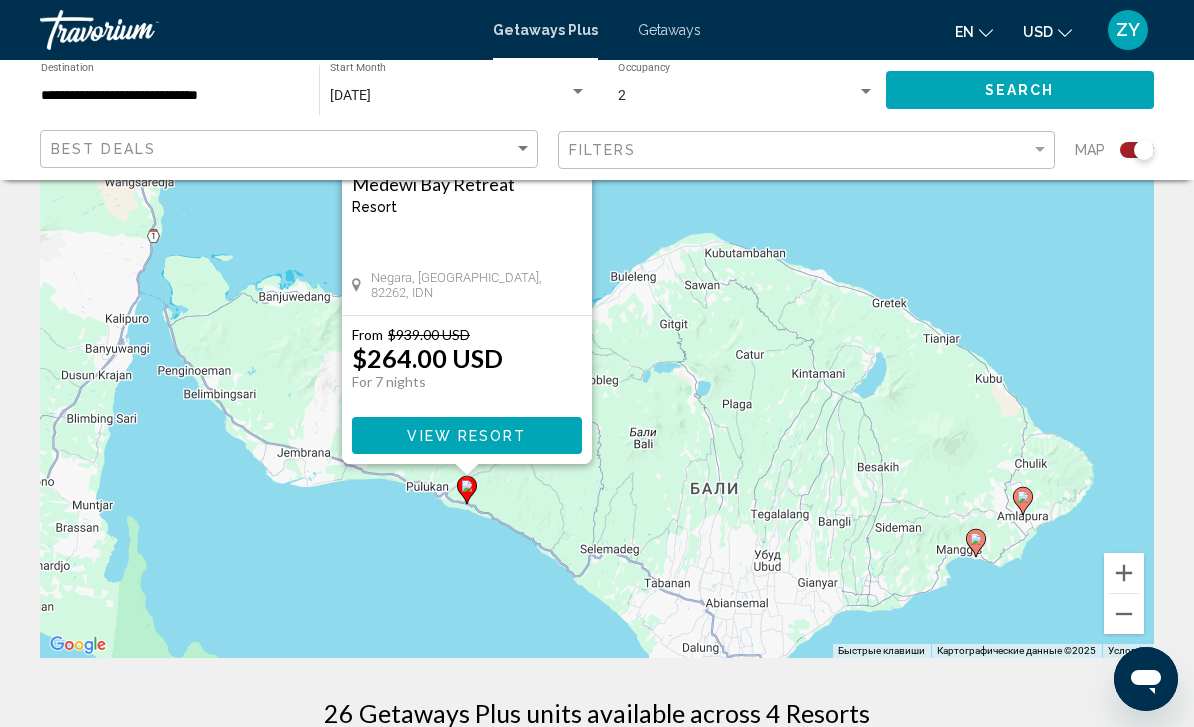 click 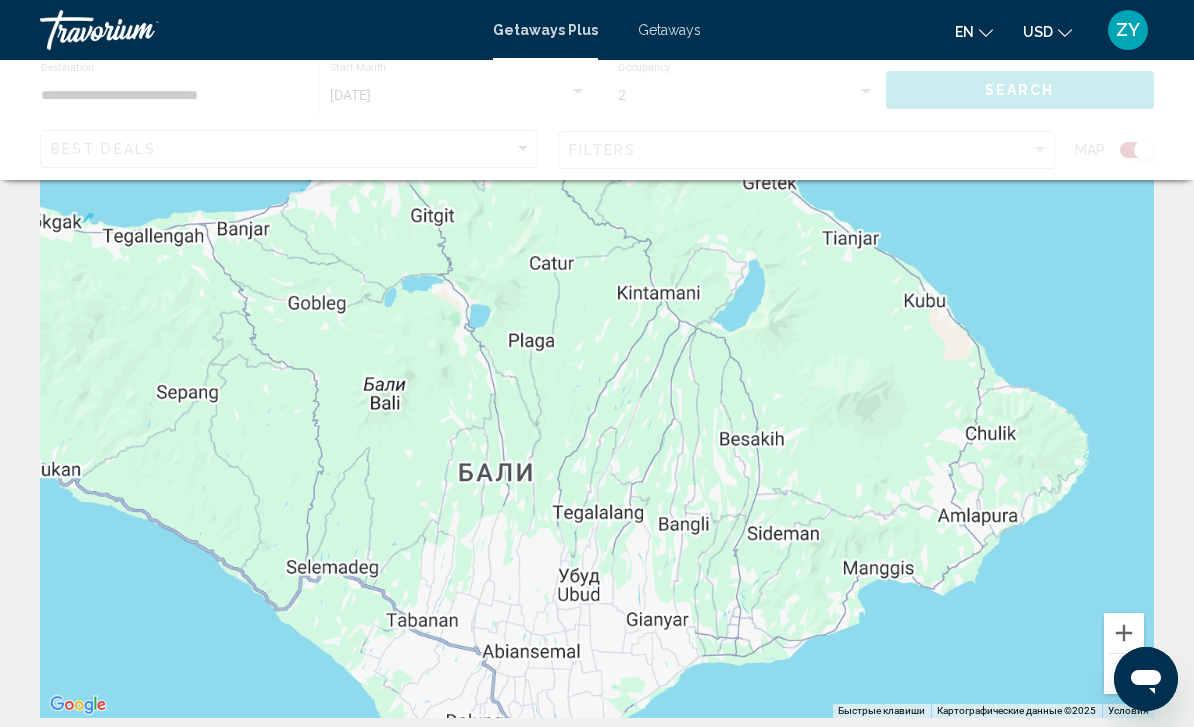 scroll, scrollTop: 0, scrollLeft: 0, axis: both 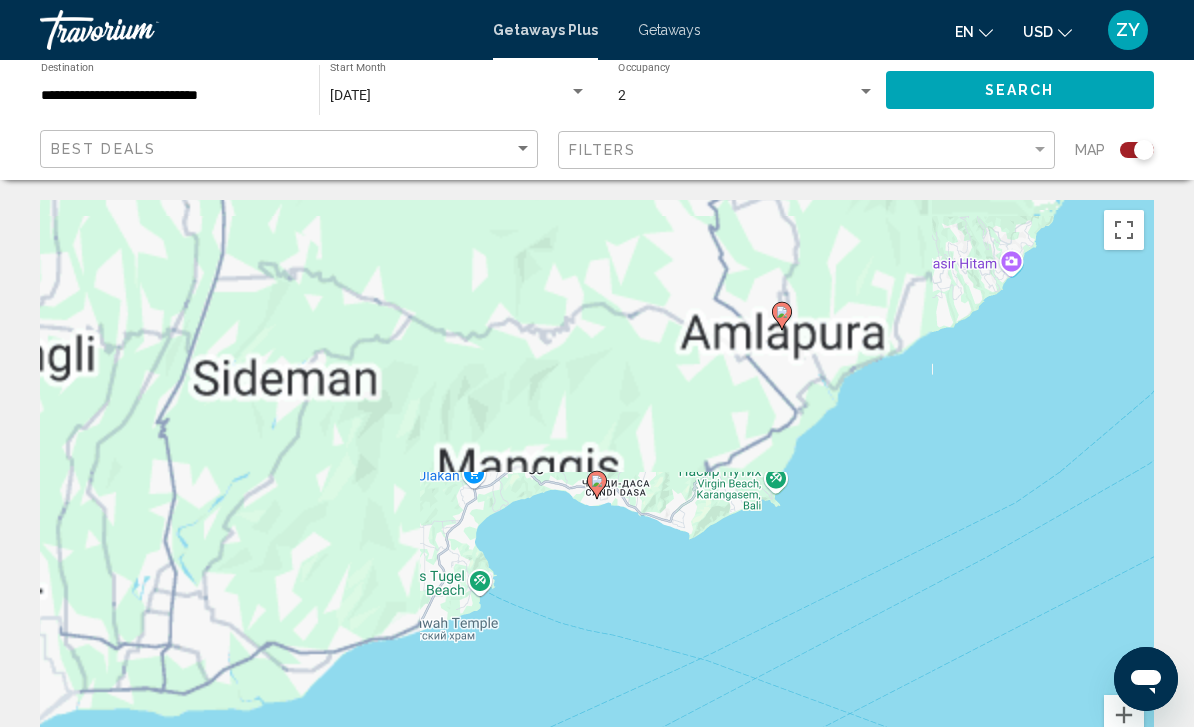 click 